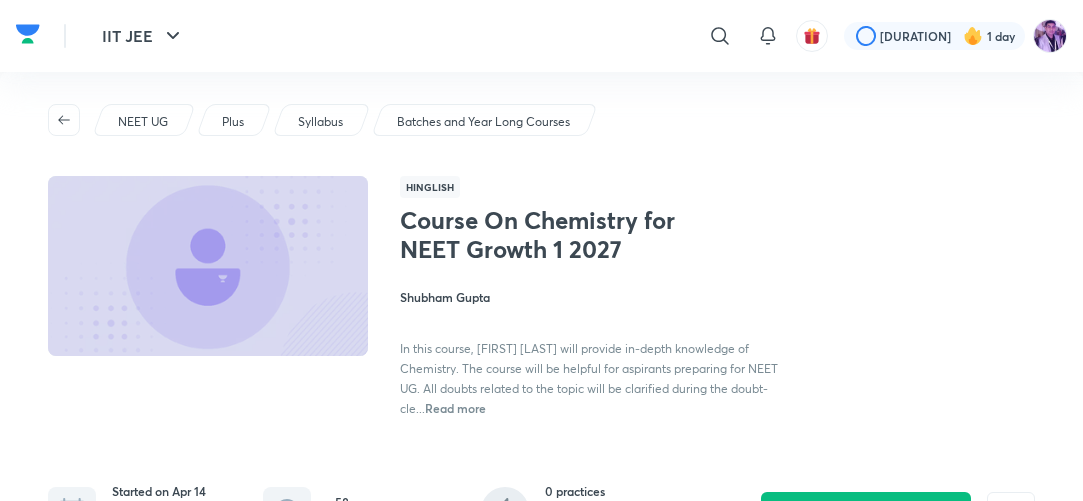 scroll, scrollTop: 400, scrollLeft: 0, axis: vertical 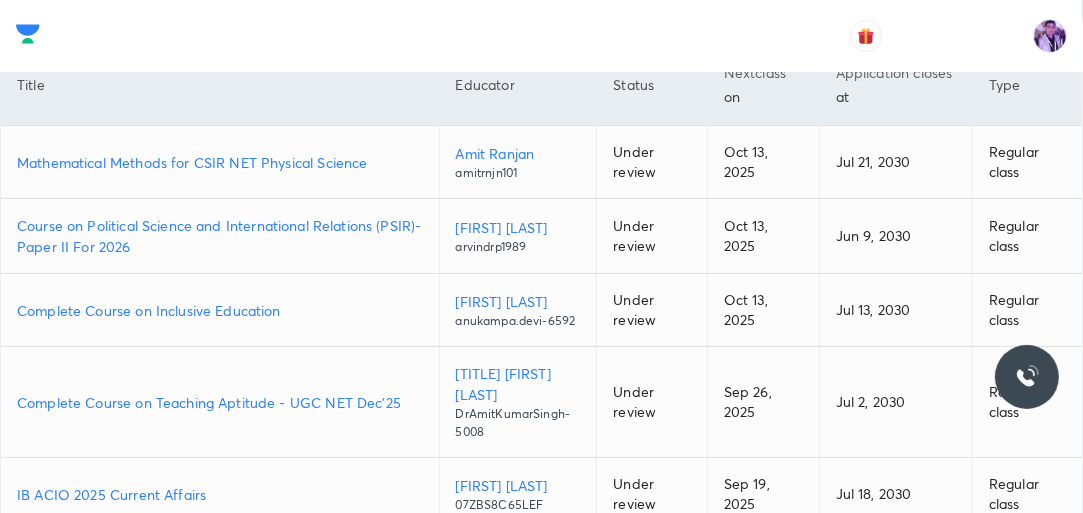 click on "Mathematical Methods for CSIR NET Physical Science" at bounding box center (220, 162) 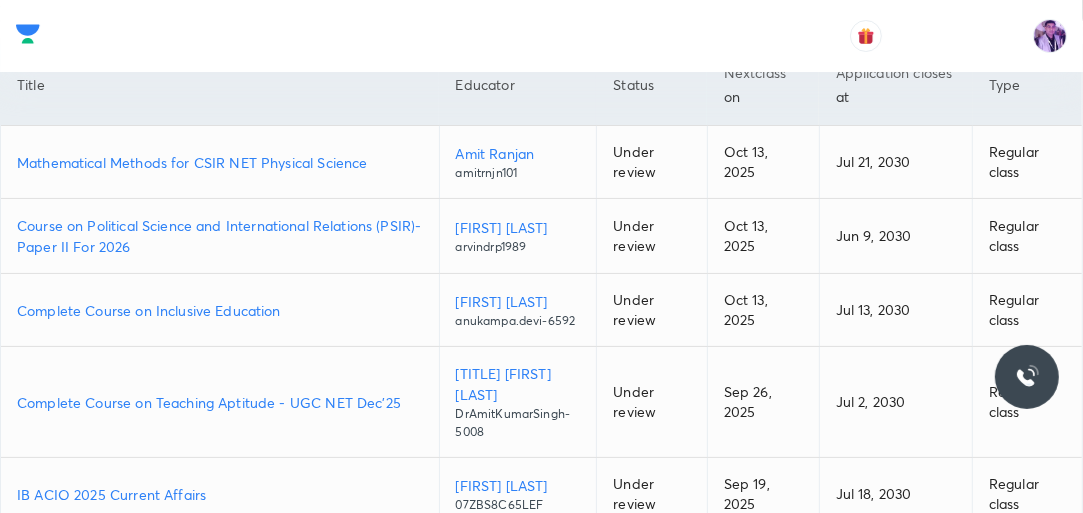 click on "Mathematical Methods for CSIR NET Physical Science" at bounding box center [220, 162] 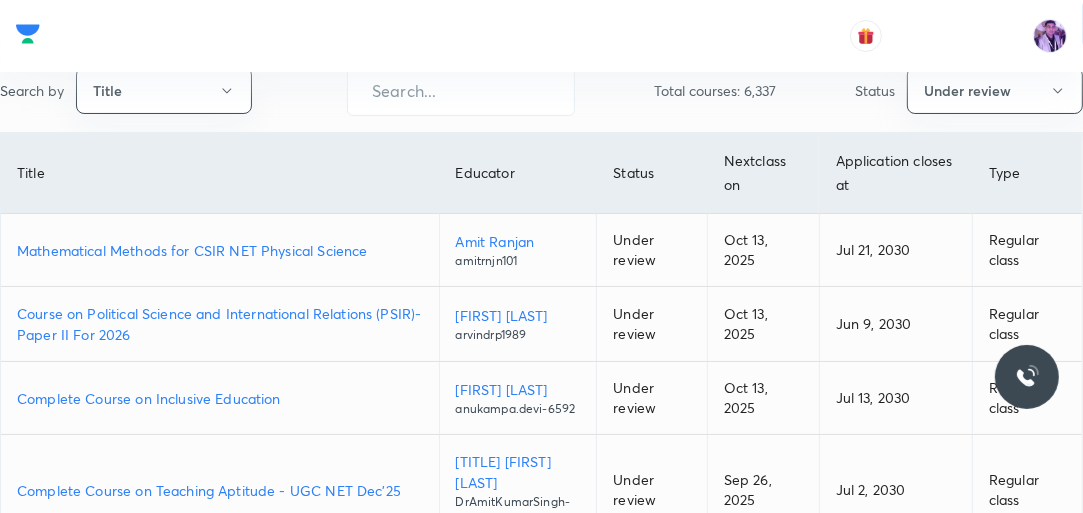 scroll, scrollTop: 0, scrollLeft: 0, axis: both 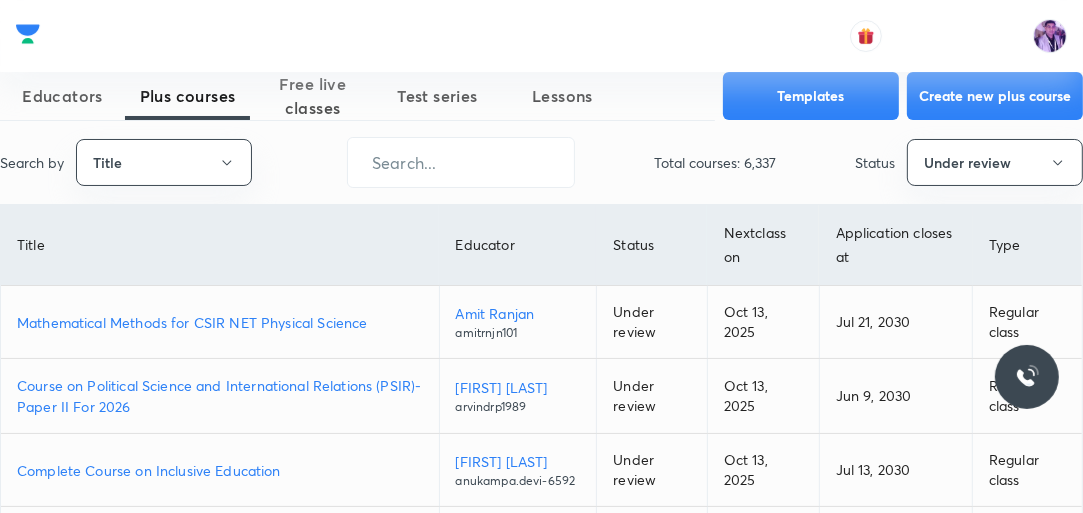 click on "Mathematical Methods for CSIR NET Physical Science" at bounding box center (220, 322) 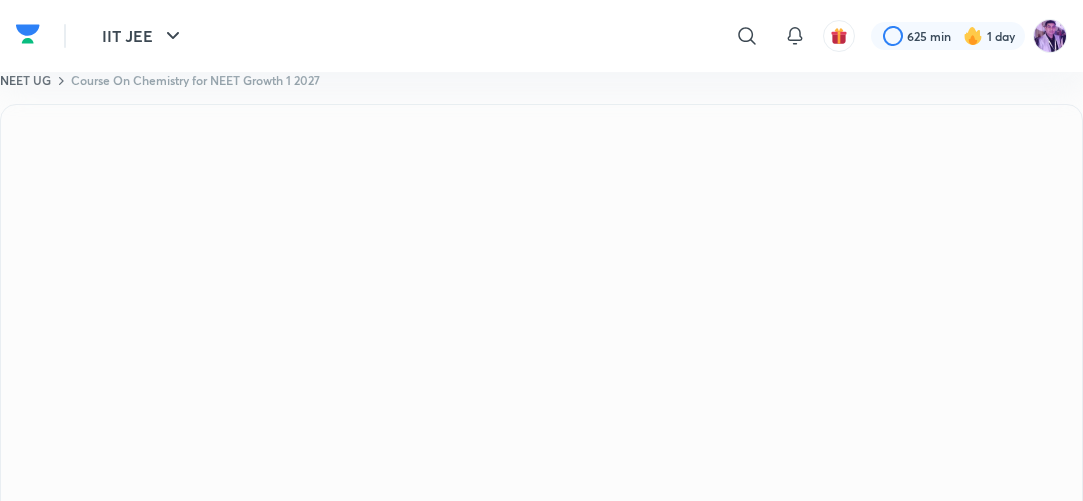 scroll, scrollTop: 0, scrollLeft: 0, axis: both 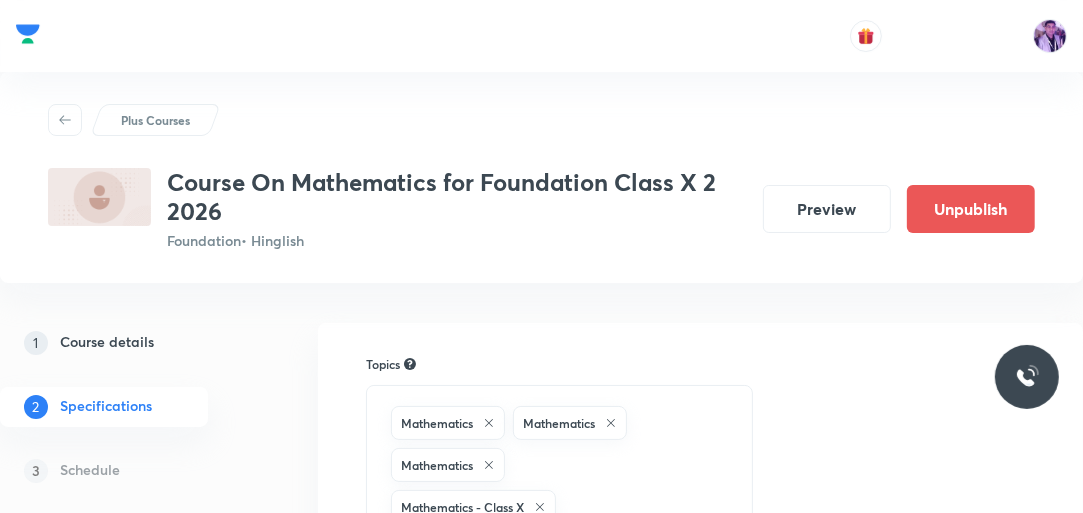 click on "Preview" at bounding box center [827, 209] 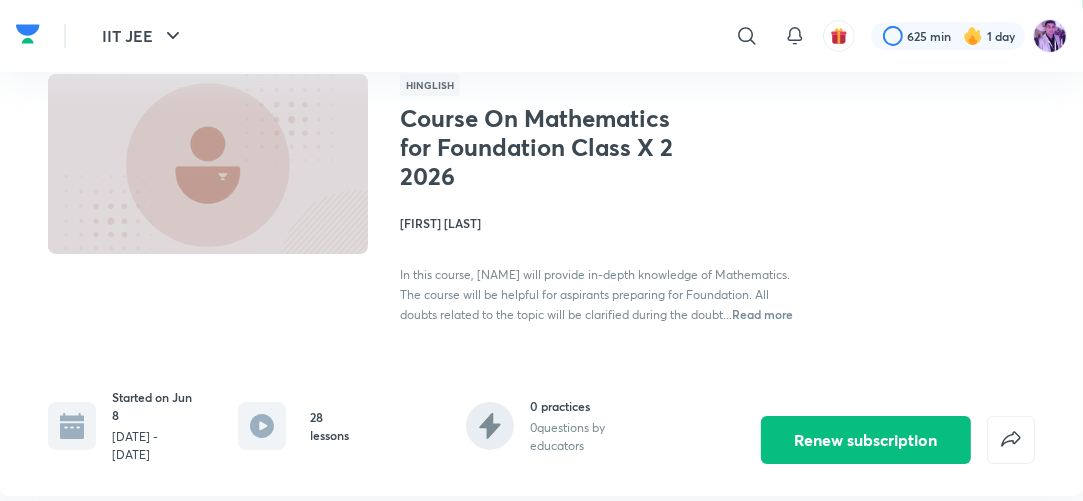 scroll, scrollTop: 80, scrollLeft: 0, axis: vertical 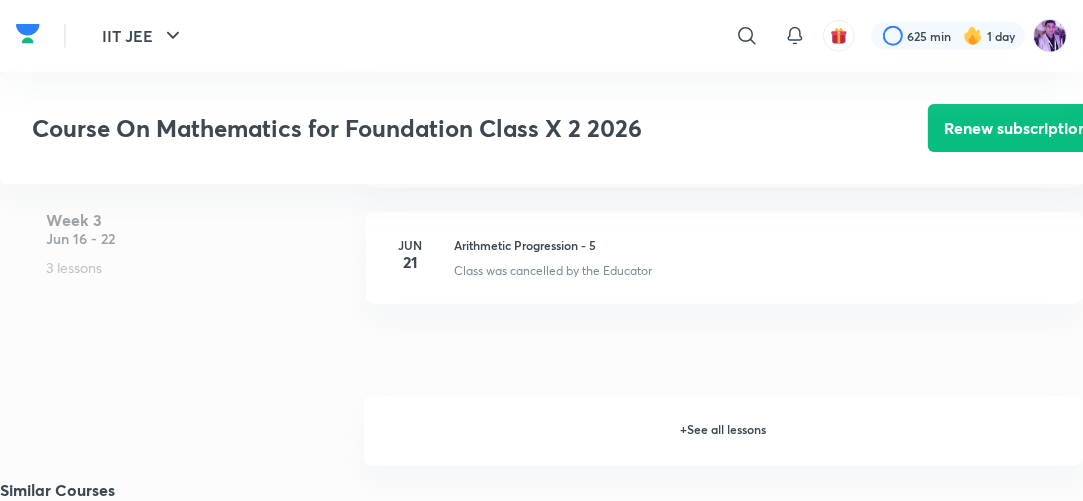 click on "+  See all lessons" at bounding box center [723, 431] 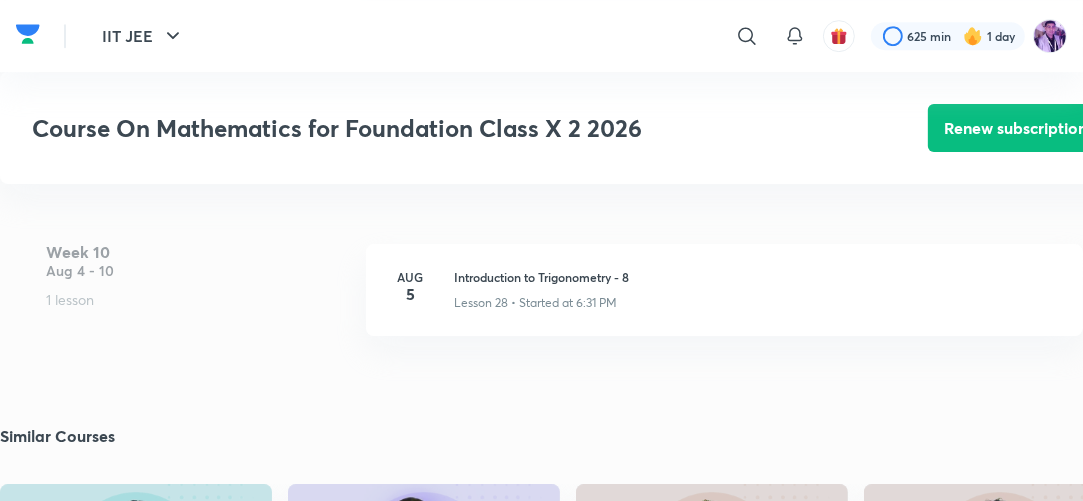 scroll, scrollTop: 4560, scrollLeft: 0, axis: vertical 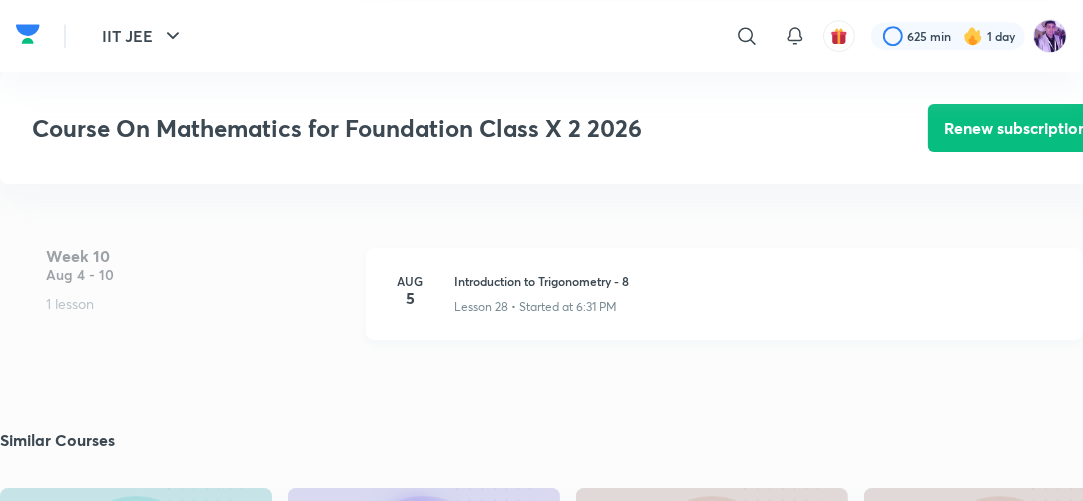 click on "Introduction to Trigonometry - 8" at bounding box center [756, 281] 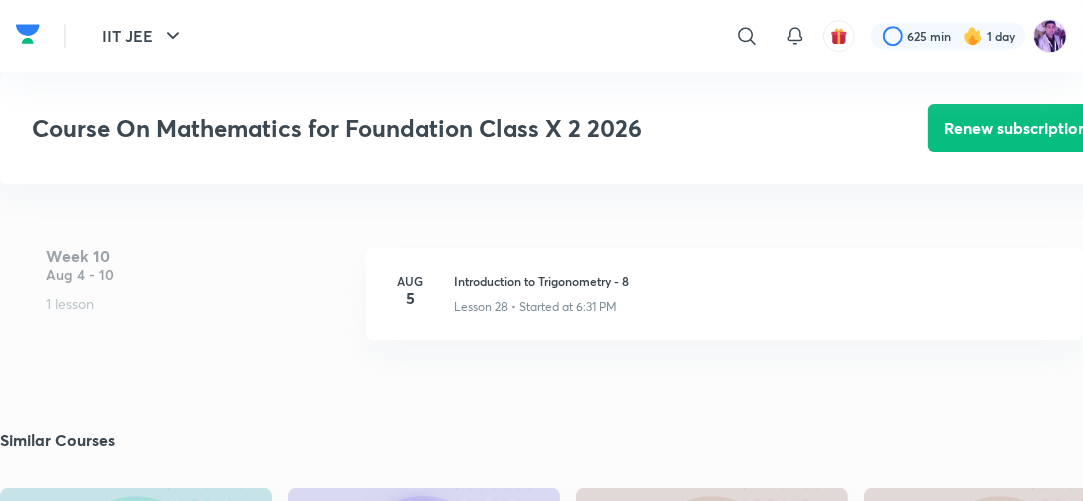 scroll, scrollTop: 4480, scrollLeft: 0, axis: vertical 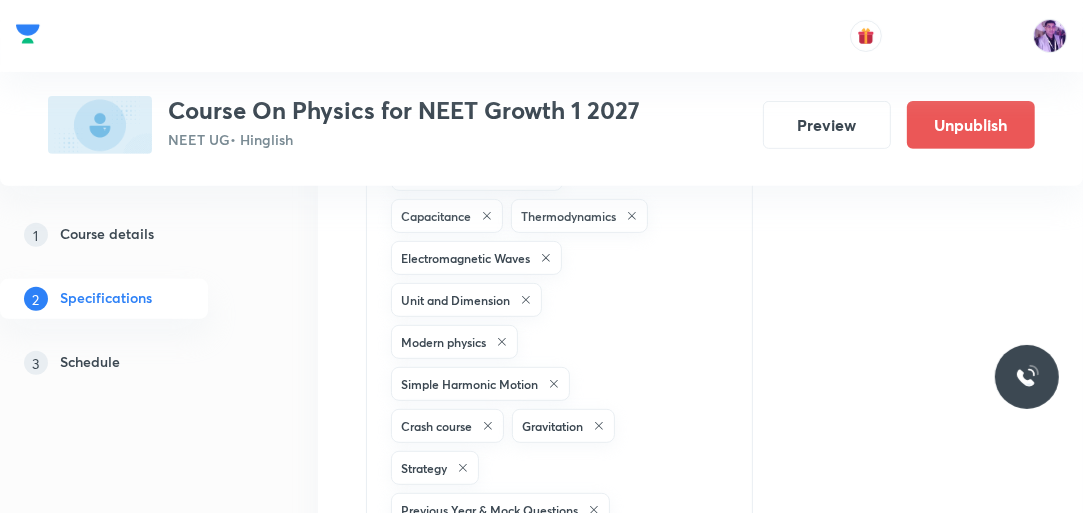 click on "Schedule" at bounding box center [90, 363] 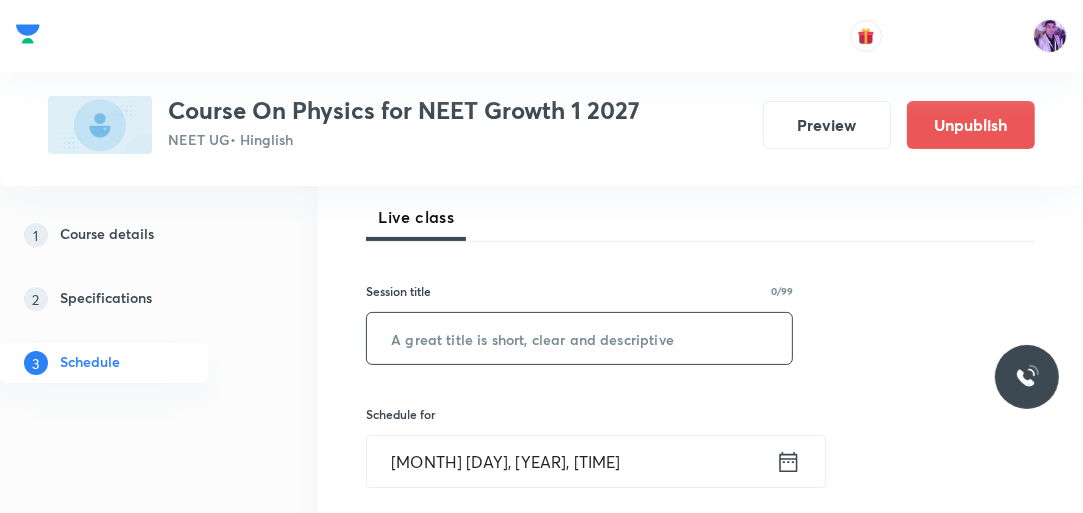 scroll, scrollTop: 240, scrollLeft: 0, axis: vertical 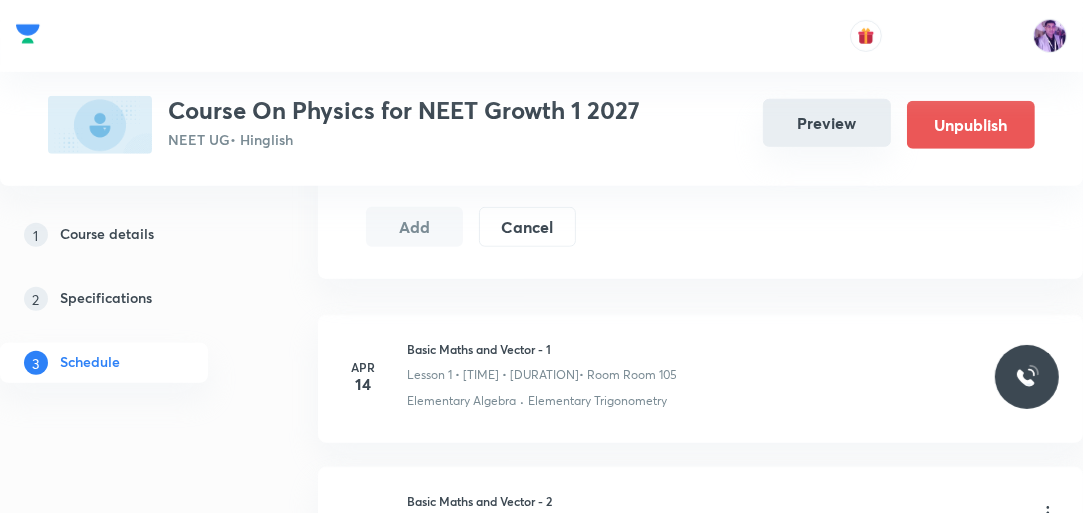 click on "Preview" at bounding box center (827, 123) 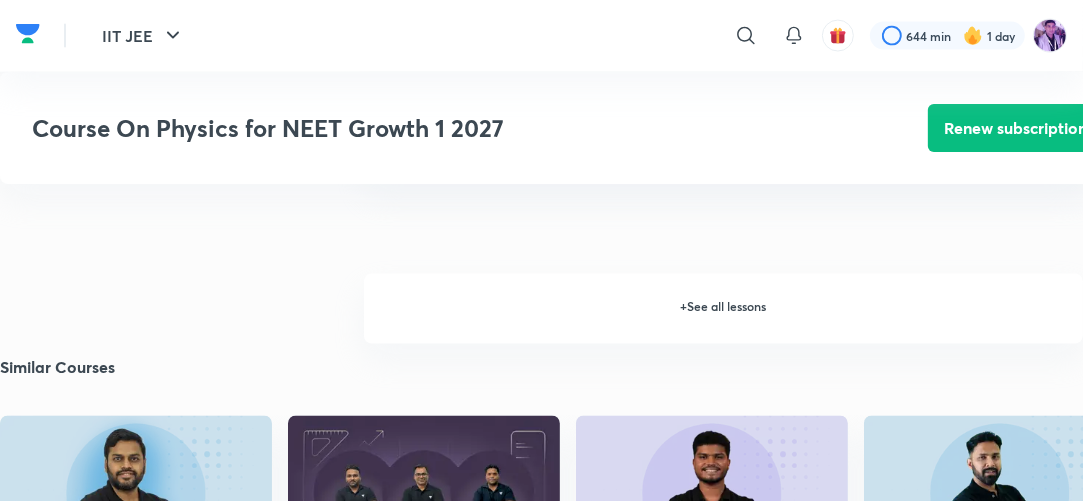 scroll, scrollTop: 2400, scrollLeft: 0, axis: vertical 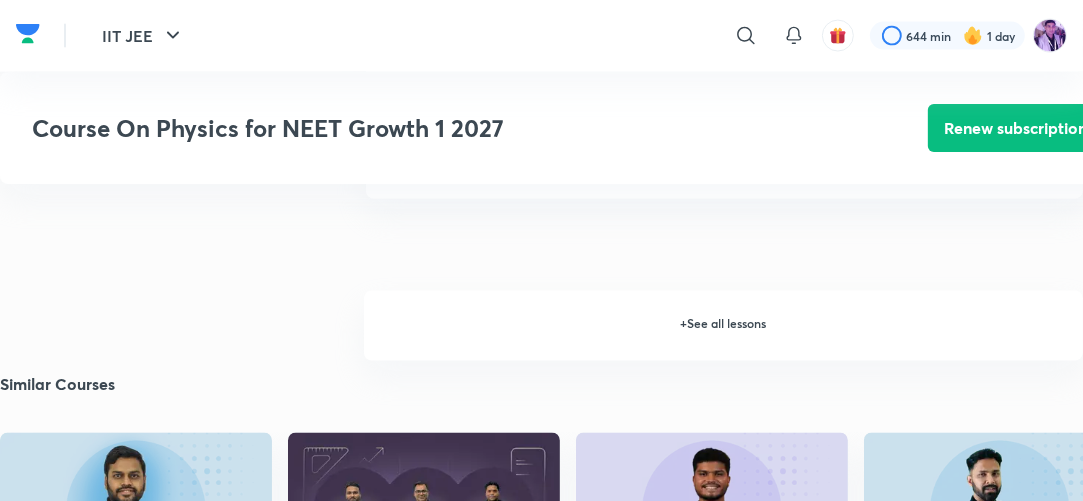 click on "+  See all lessons" at bounding box center (723, 326) 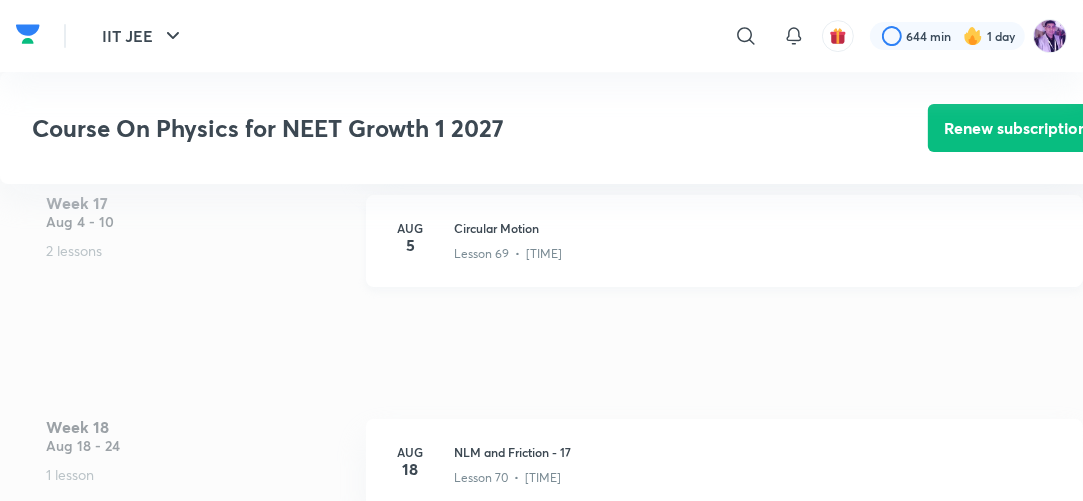 scroll, scrollTop: 10240, scrollLeft: 0, axis: vertical 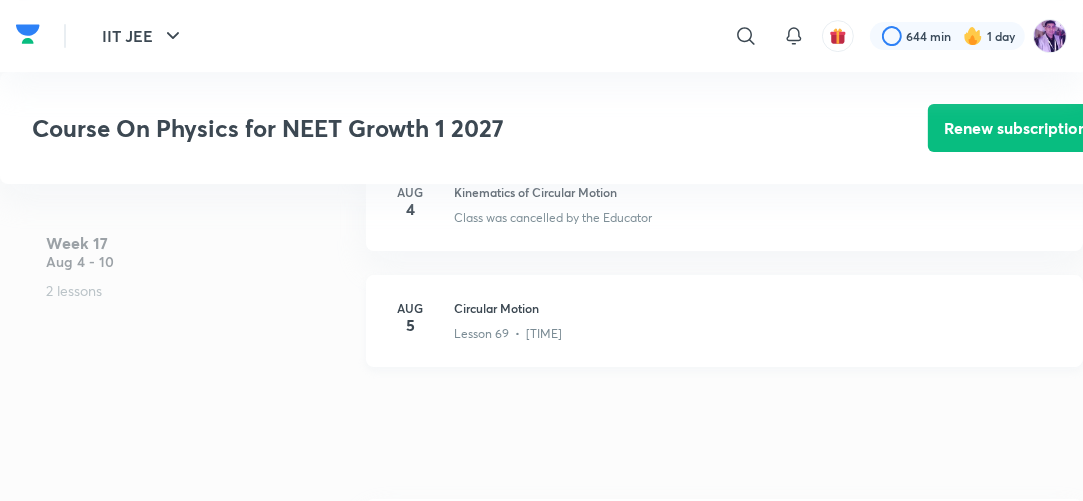 click on "Lesson 69  •  [TIME]" at bounding box center (756, 330) 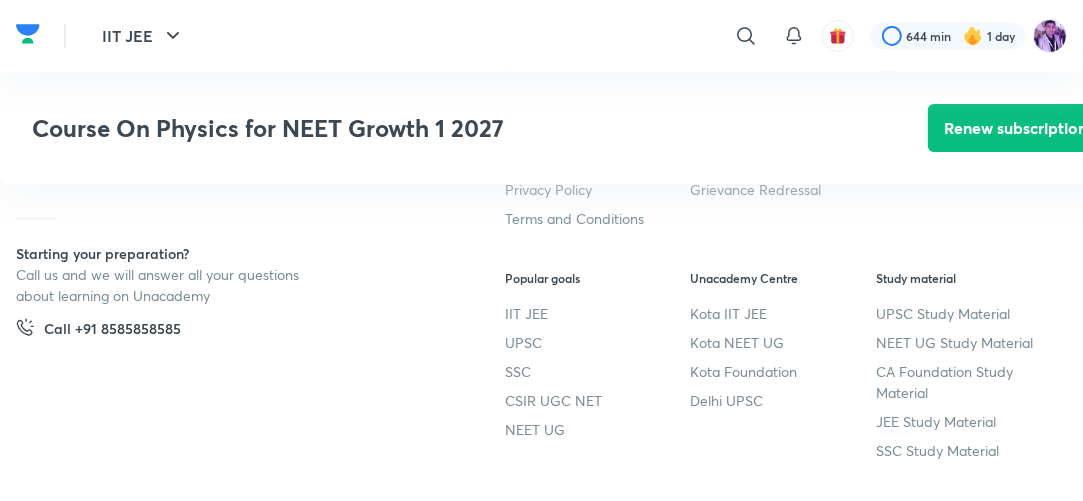 scroll, scrollTop: 11500, scrollLeft: 0, axis: vertical 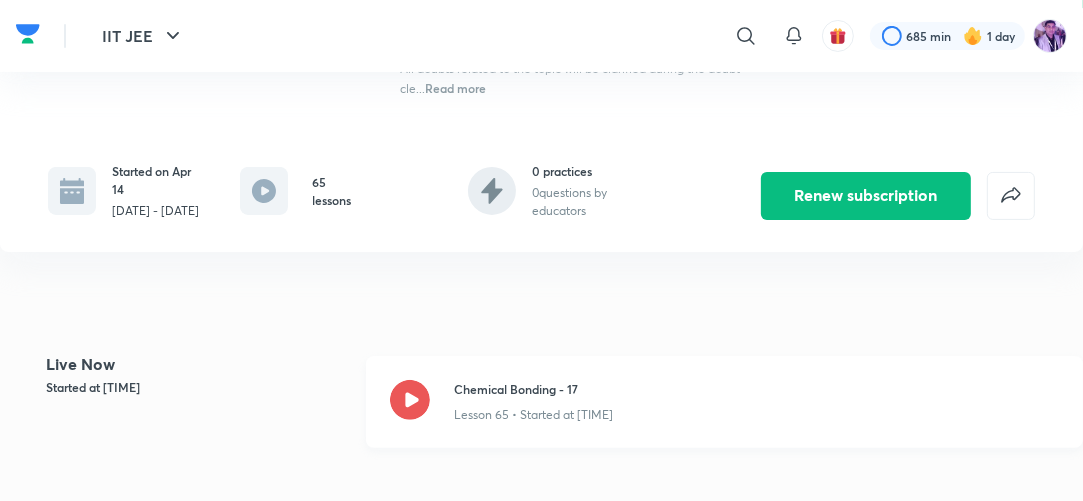 click on "Chemical Bonding - 17 Lesson 65  •  Started at 6:55 PM" at bounding box center (724, 402) 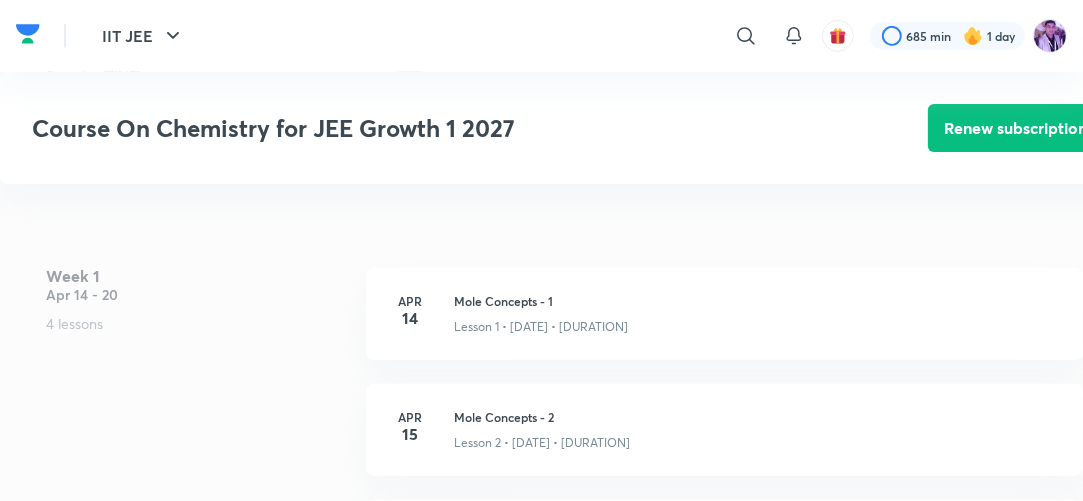 scroll, scrollTop: 640, scrollLeft: 0, axis: vertical 